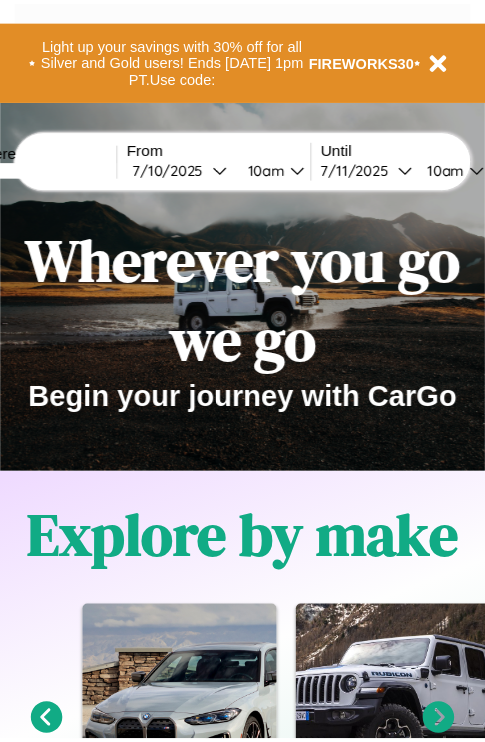 scroll, scrollTop: 0, scrollLeft: 0, axis: both 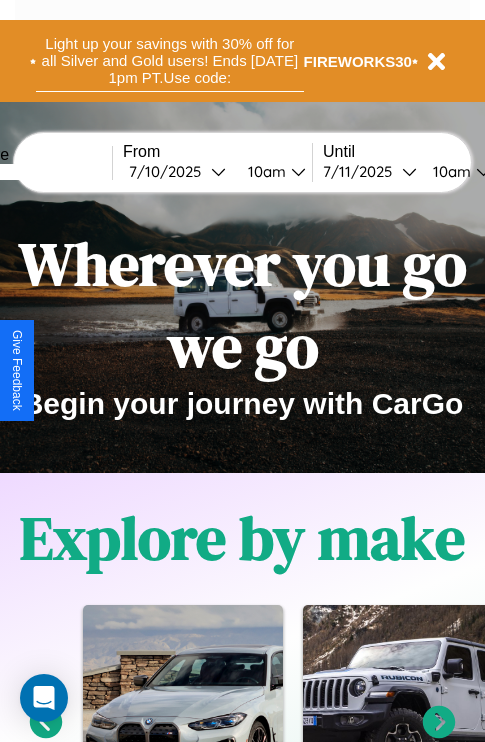click on "Light up your savings with 30% off for all Silver and Gold users! Ends [DATE] 1pm PT.  Use code:" at bounding box center [170, 61] 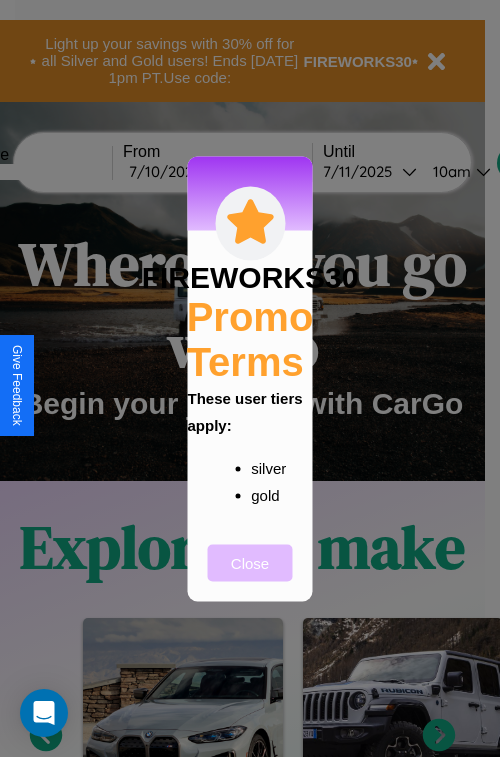 click on "Close" at bounding box center [250, 562] 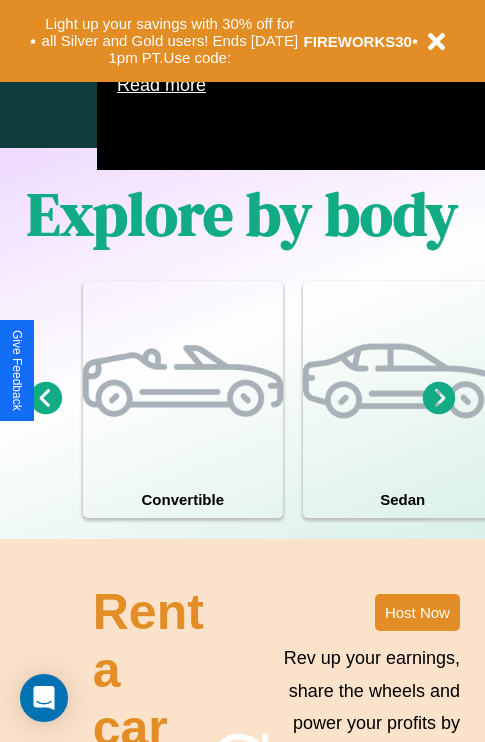 scroll, scrollTop: 1285, scrollLeft: 0, axis: vertical 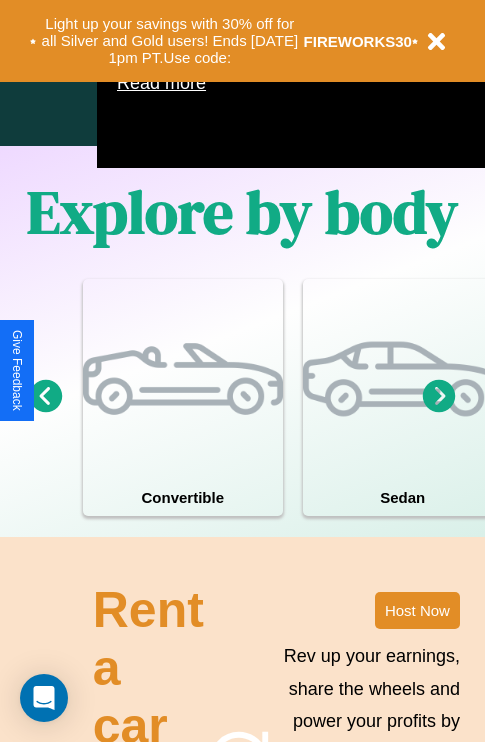 click 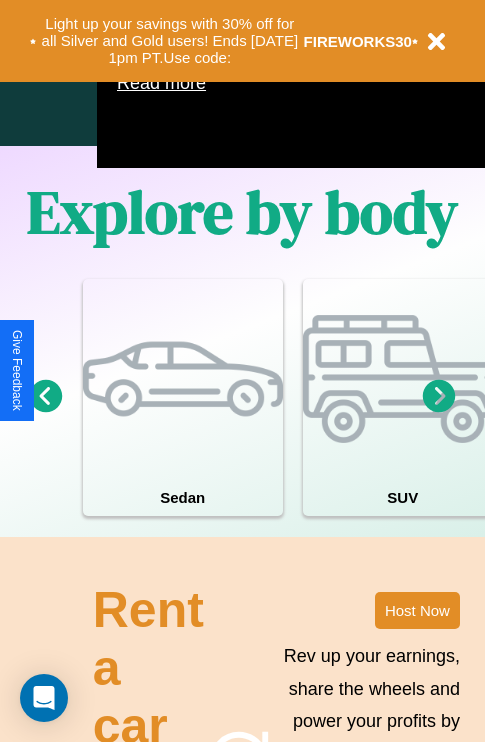 click 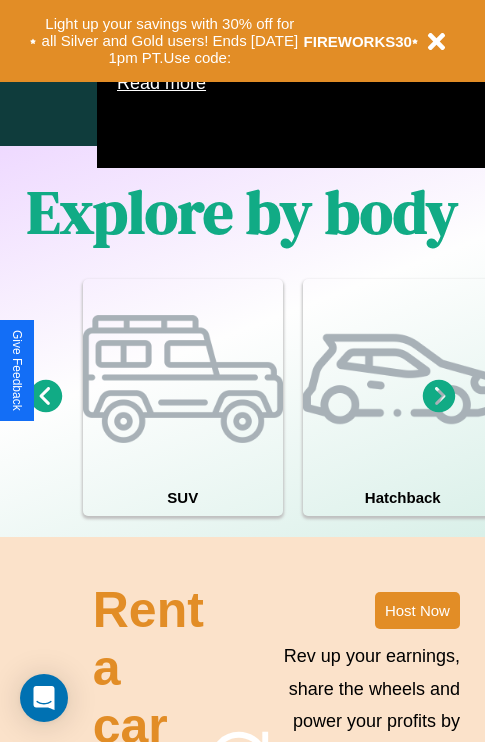 click 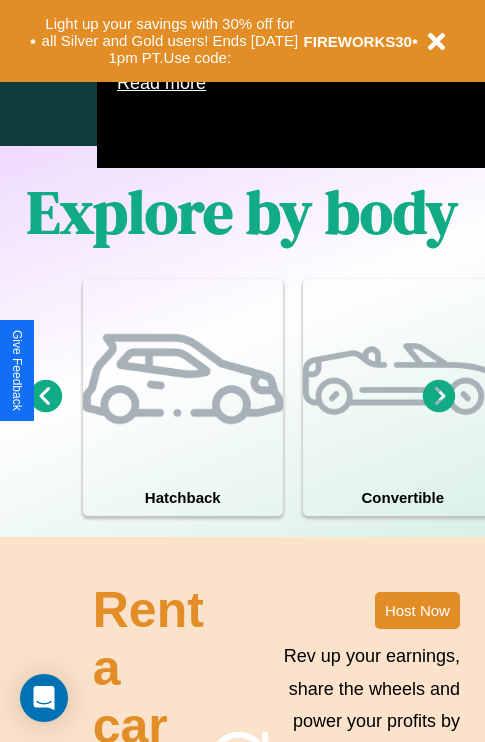 click 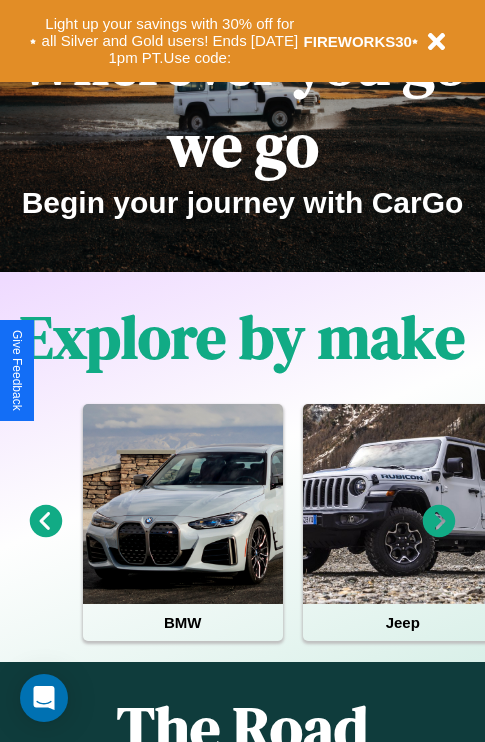 scroll, scrollTop: 0, scrollLeft: 0, axis: both 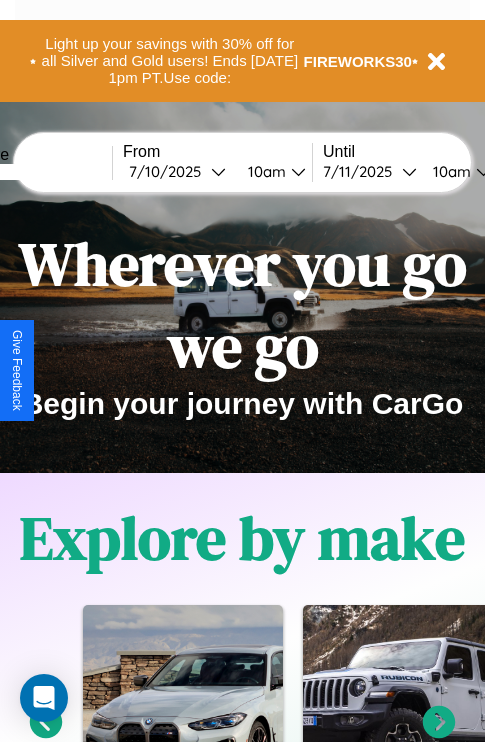 click at bounding box center (37, 172) 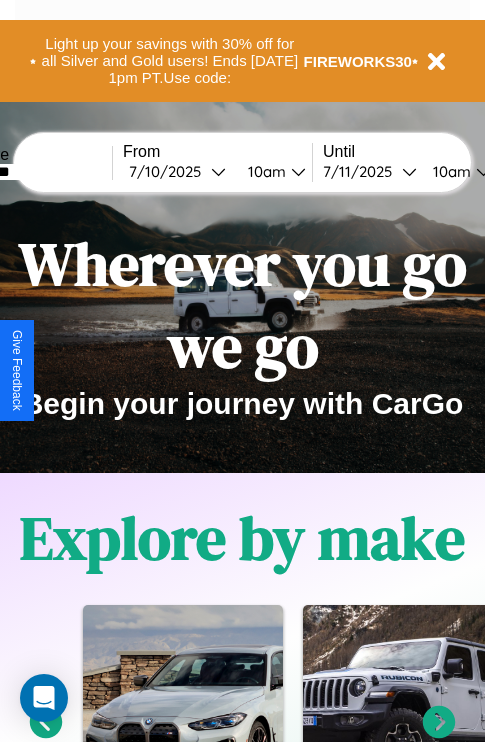 type on "********" 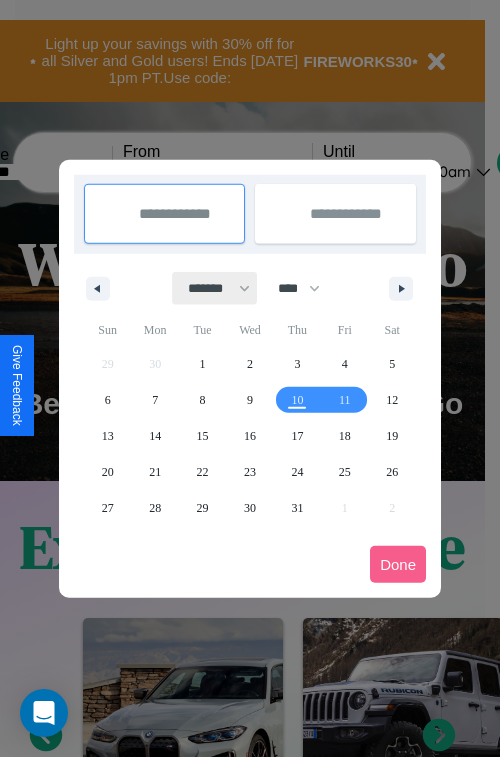 click on "******* ******** ***** ***** *** **** **** ****** ********* ******* ******** ********" at bounding box center (215, 288) 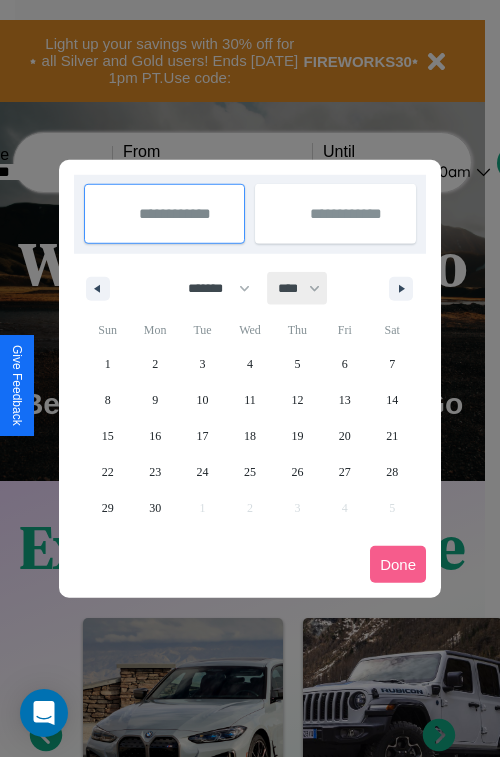 click on "**** **** **** **** **** **** **** **** **** **** **** **** **** **** **** **** **** **** **** **** **** **** **** **** **** **** **** **** **** **** **** **** **** **** **** **** **** **** **** **** **** **** **** **** **** **** **** **** **** **** **** **** **** **** **** **** **** **** **** **** **** **** **** **** **** **** **** **** **** **** **** **** **** **** **** **** **** **** **** **** **** **** **** **** **** **** **** **** **** **** **** **** **** **** **** **** **** **** **** **** **** **** **** **** **** **** **** **** **** **** **** **** **** **** **** **** **** **** **** **** ****" at bounding box center [298, 288] 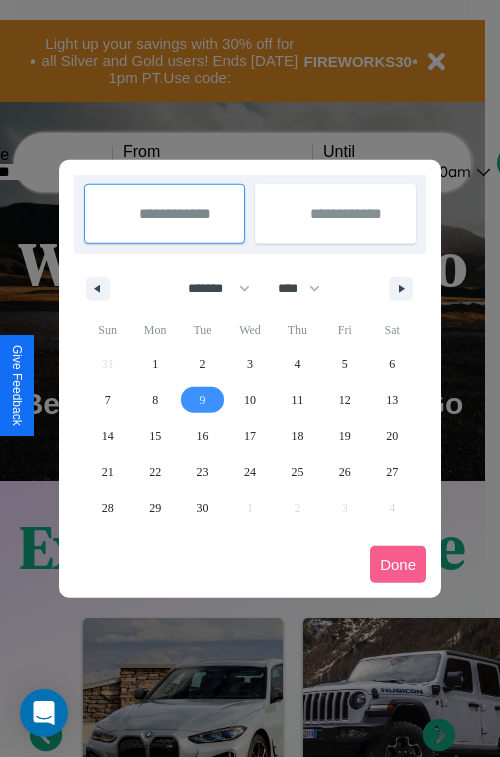 click on "9" at bounding box center (203, 400) 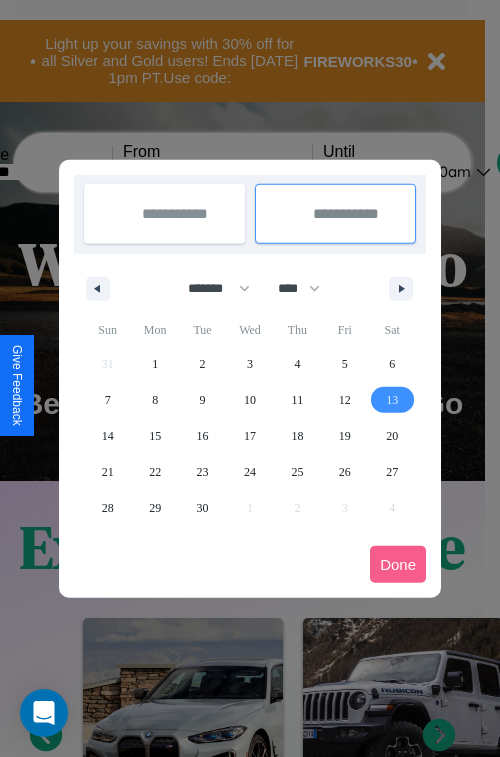 click on "13" at bounding box center [392, 400] 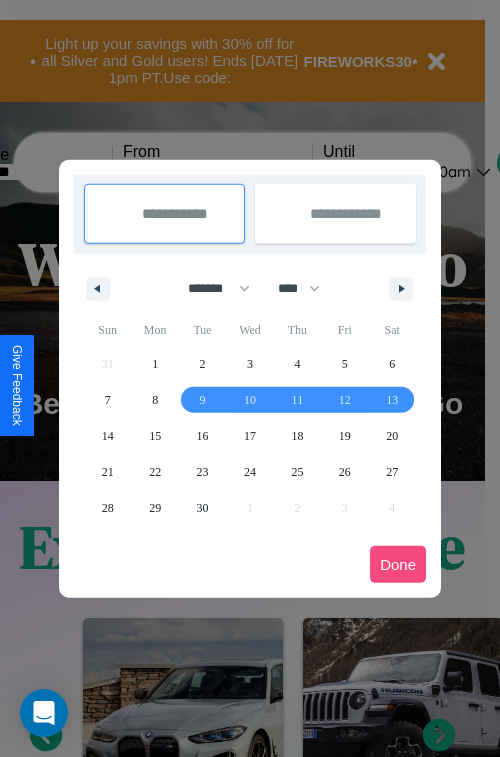 click on "Done" at bounding box center [398, 564] 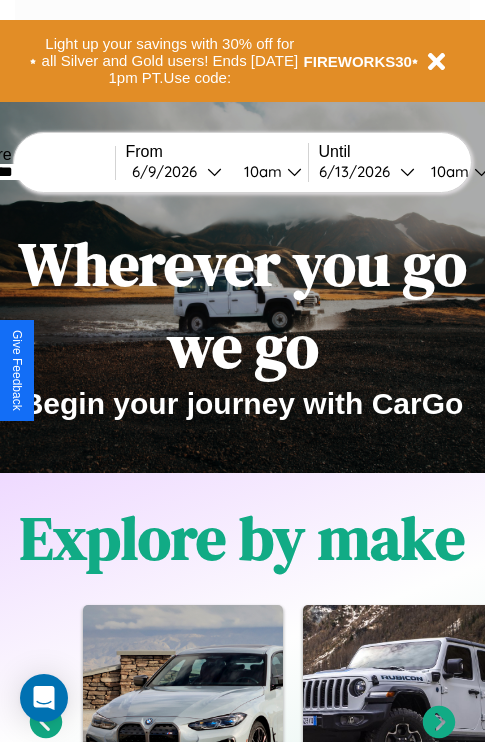 scroll, scrollTop: 0, scrollLeft: 71, axis: horizontal 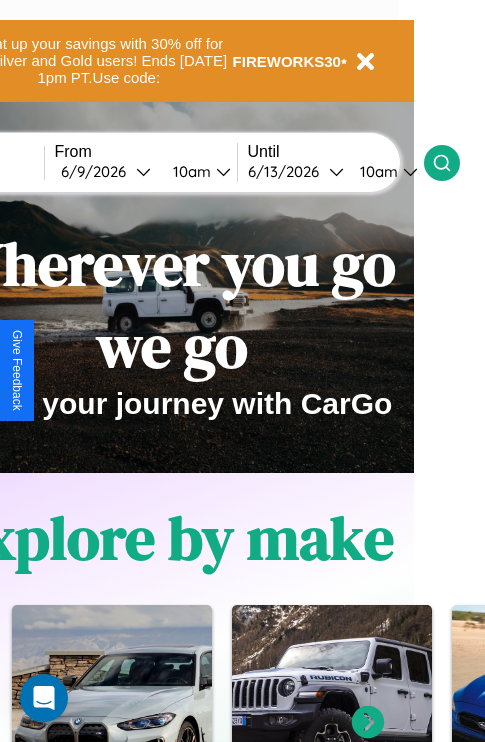 click 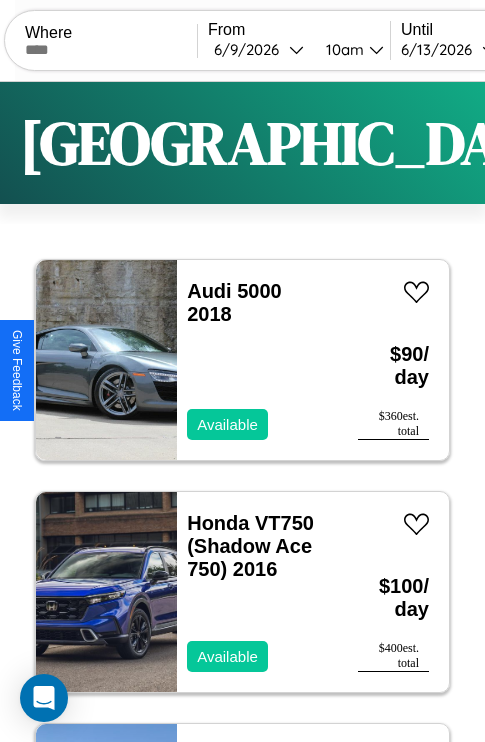 scroll, scrollTop: 95, scrollLeft: 0, axis: vertical 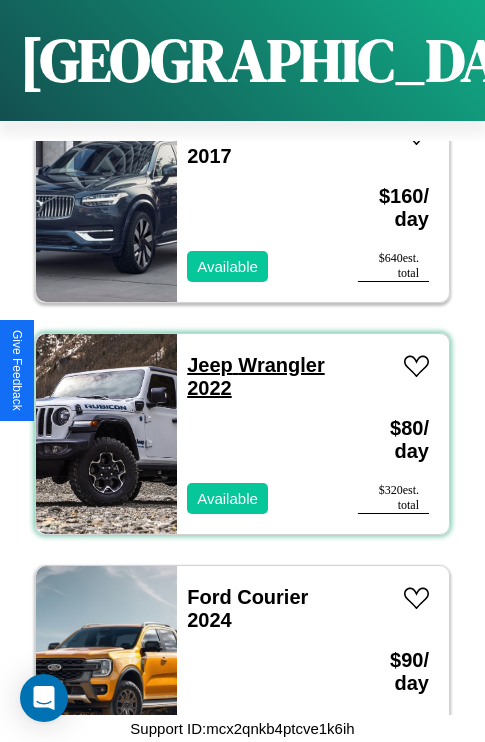 click on "Jeep   Wrangler   2022" at bounding box center [255, 376] 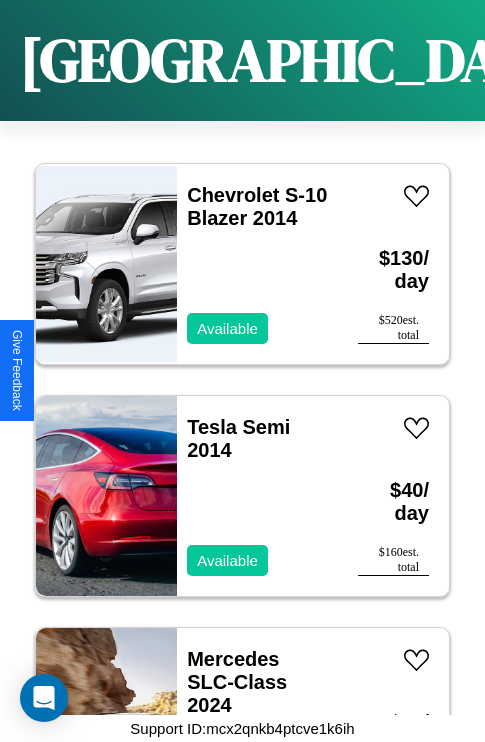 scroll, scrollTop: 25827, scrollLeft: 0, axis: vertical 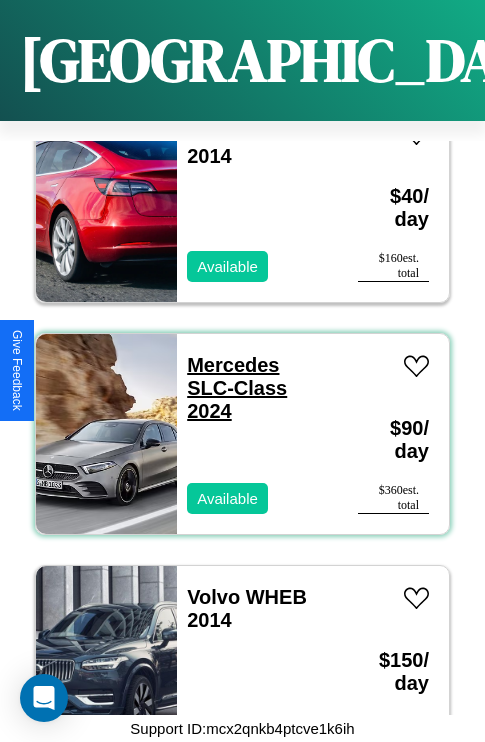 click on "Mercedes   SLC-Class   2024" at bounding box center [237, 388] 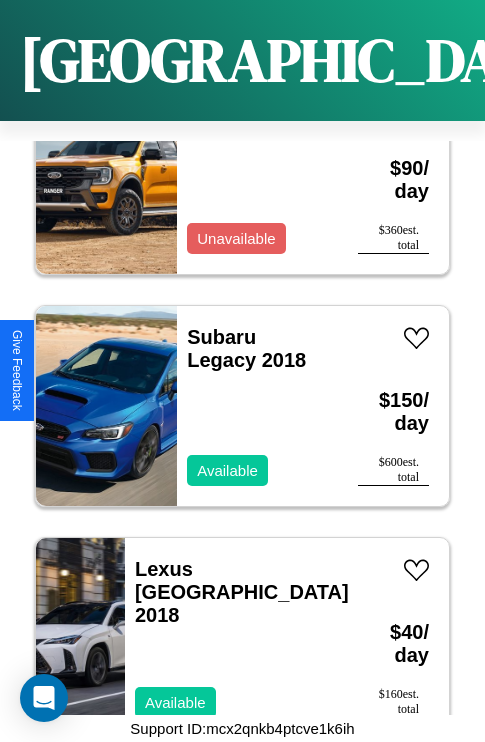 scroll, scrollTop: 28454, scrollLeft: 0, axis: vertical 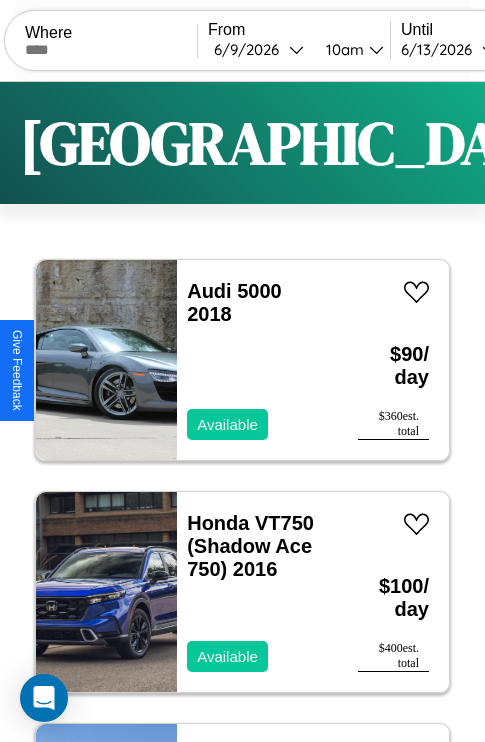 click on "Filters" at bounding box center [640, 143] 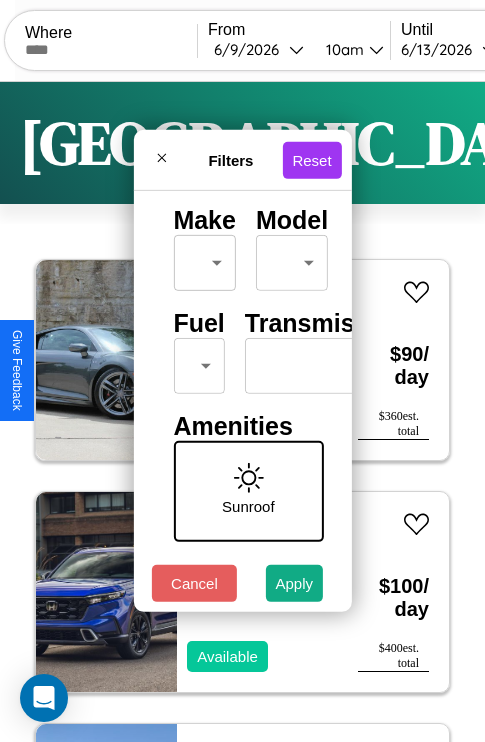 scroll, scrollTop: 162, scrollLeft: 0, axis: vertical 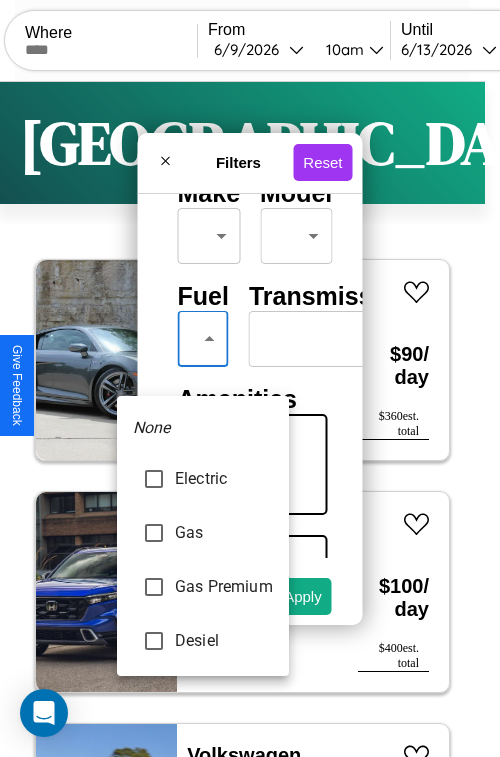 type on "***" 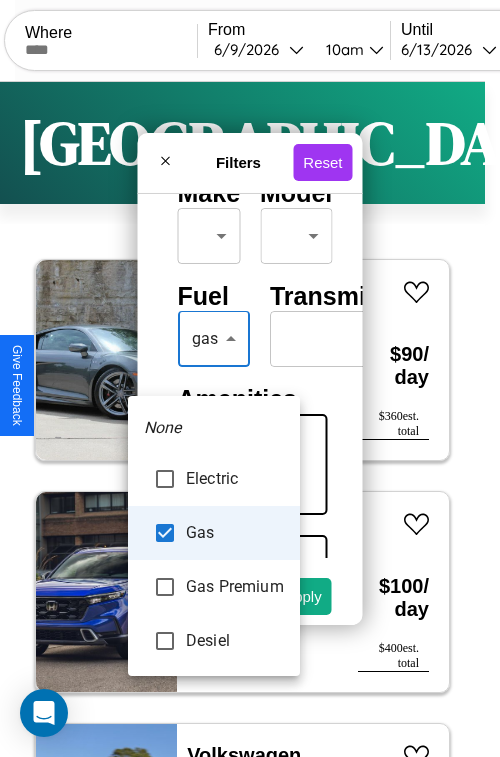 click at bounding box center (250, 378) 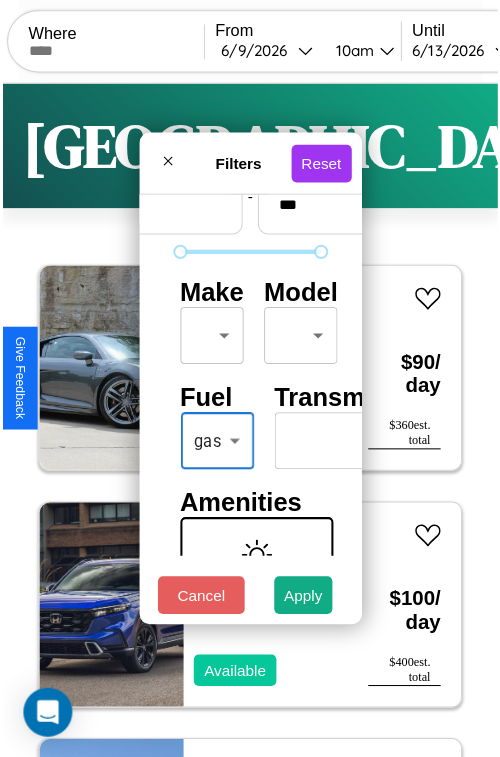 scroll, scrollTop: 59, scrollLeft: 0, axis: vertical 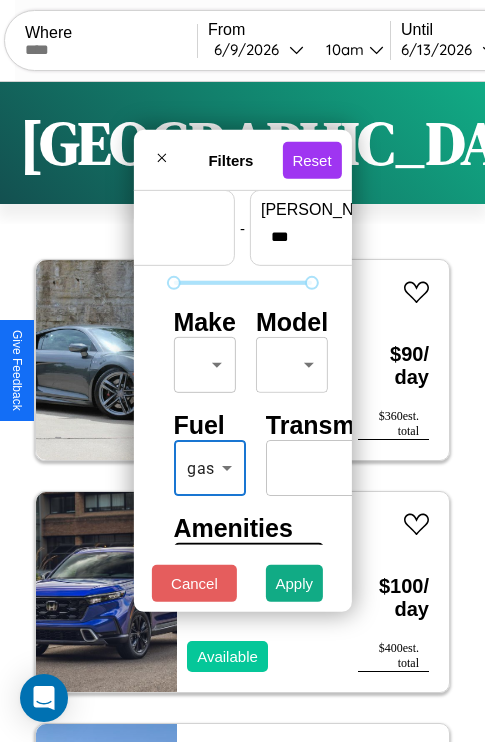 click on "CarGo Where From [DATE] 10am Until [DATE] 10am Become a Host Login Sign Up Yokohama Filters 125  cars in this area These cars can be picked up in this city. Audi   5000   2018 Available $ 90  / day $ 360  est. total Honda   VT750 (Shadow Ace 750)   2016 Available $ 100  / day $ 400  est. total Volkswagen   Dasher   2019 Available $ 180  / day $ 720  est. total Buick   Rendezvous   2021 Unavailable $ 170  / day $ 680  est. total Land Rover   Discovery   2014 Available $ 50  / day $ 200  est. total Lincoln   MKS   2019 Available $ 180  / day $ 720  est. total Hyundai   Genesis Coupe   2022 Available $ 40  / day $ 160  est. total Jaguar   S-Type   2022 Available $ 80  / day $ 320  est. total Volkswagen   Golf GTI   2014 Available $ 40  / day $ 160  est. total Lexus   UX   2021 Available $ 150  / day $ 600  est. total Jeep   CJ-6   2014 Available $ 120  / day $ 480  est. total Lexus   GX   2021 Available $ 90  / day $ 360  est. total Toyota   Scion iA   2022 Available $ 50  / day $ 200  est. total" at bounding box center [242, 412] 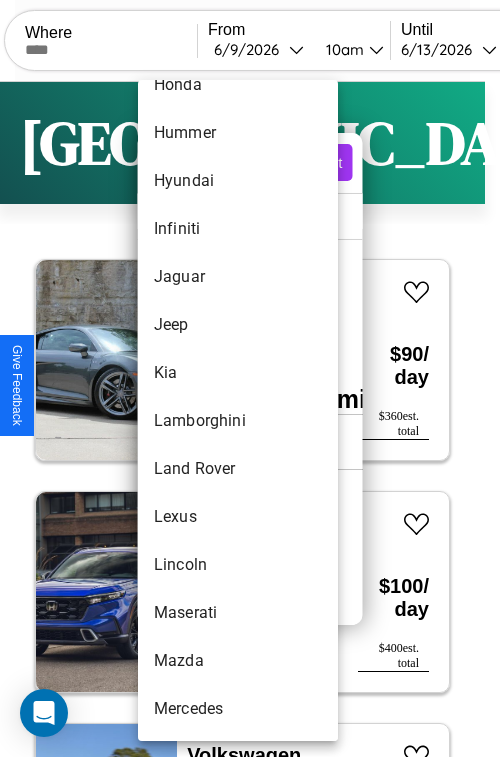scroll, scrollTop: 806, scrollLeft: 0, axis: vertical 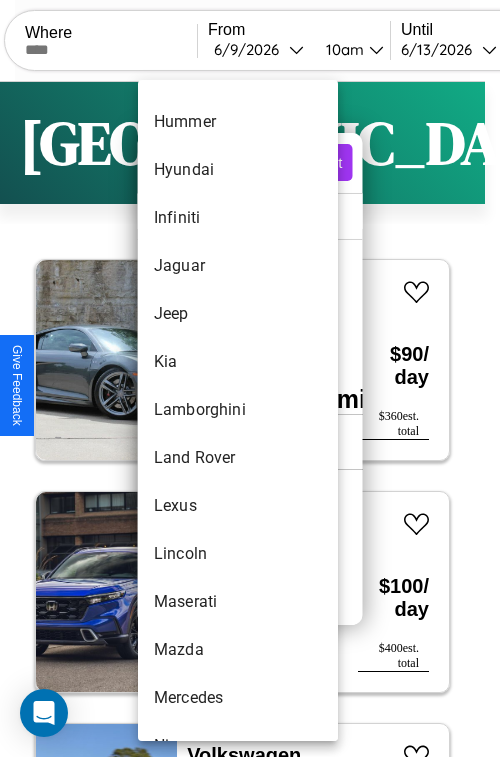 click on "Lamborghini" at bounding box center (238, 410) 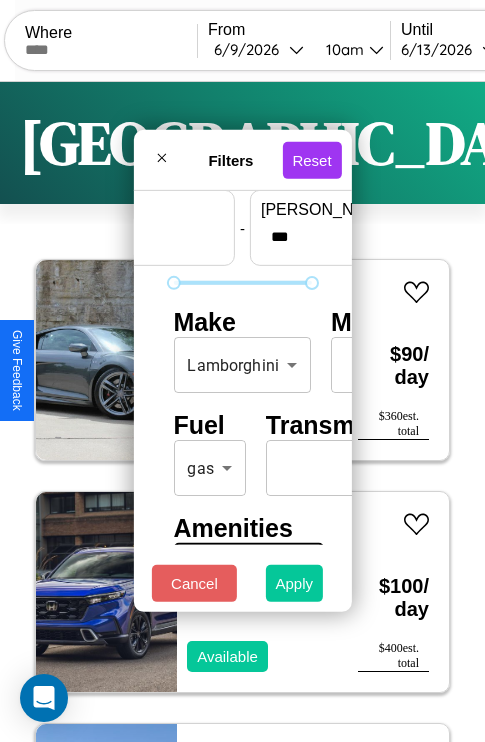 click on "Apply" at bounding box center (295, 583) 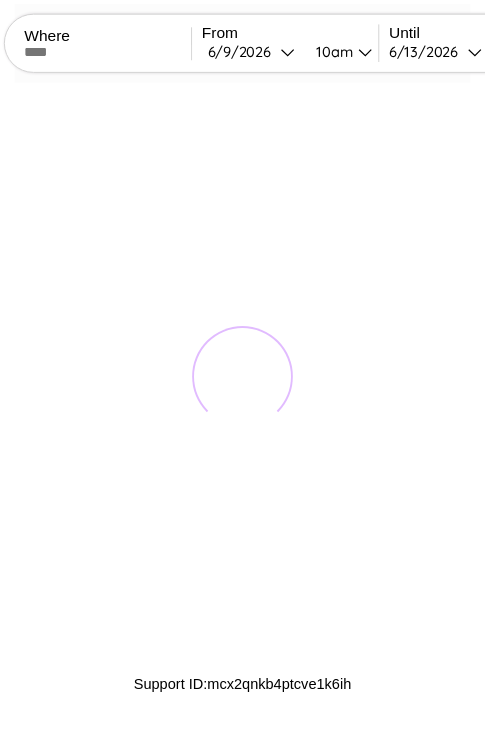 scroll, scrollTop: 0, scrollLeft: 0, axis: both 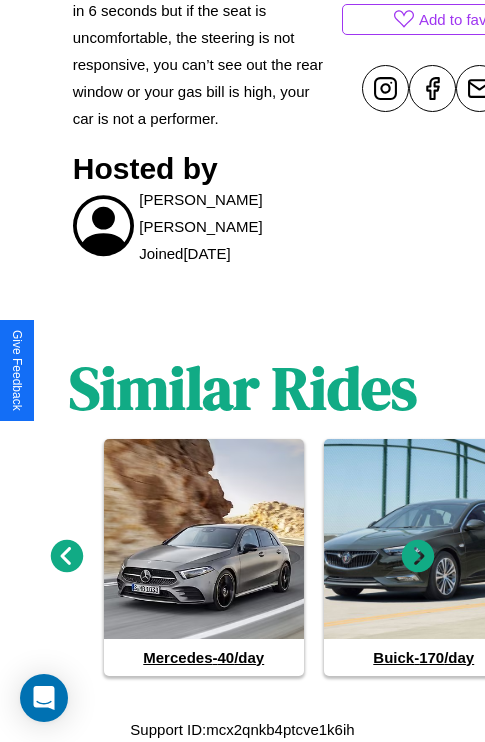 click 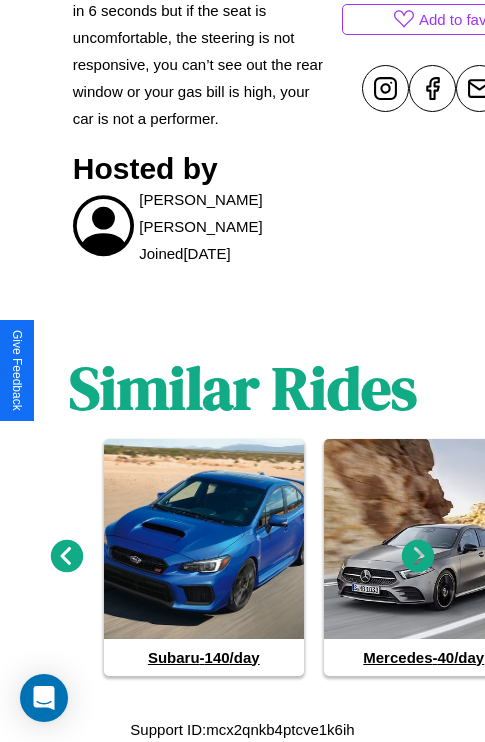 click 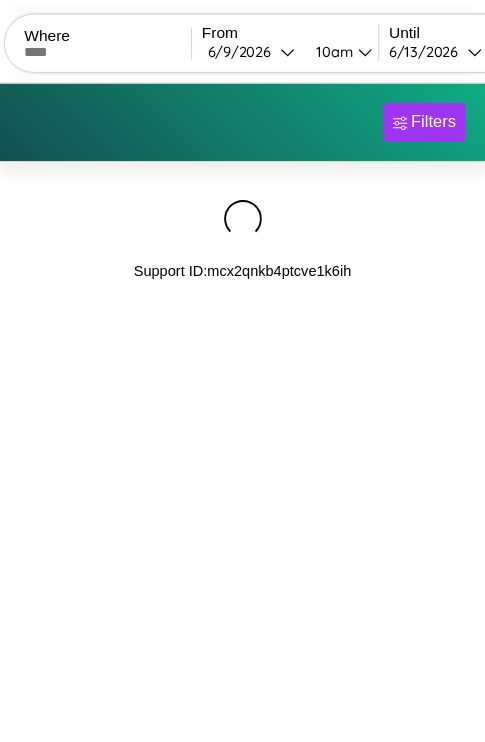 scroll, scrollTop: 0, scrollLeft: 0, axis: both 